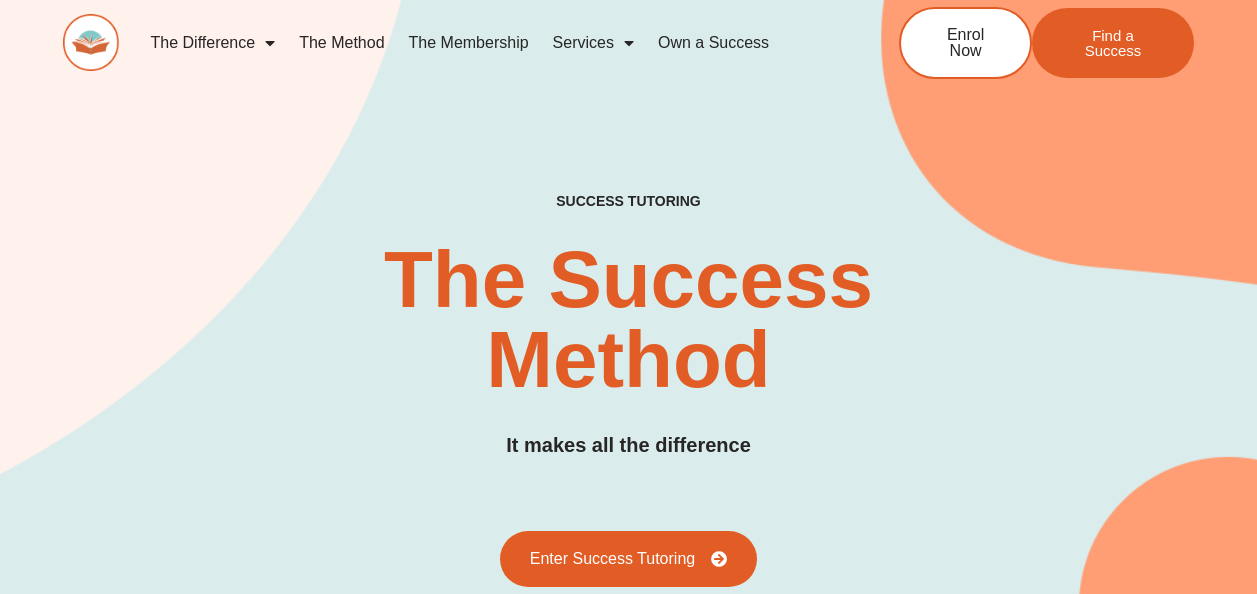scroll, scrollTop: 0, scrollLeft: 0, axis: both 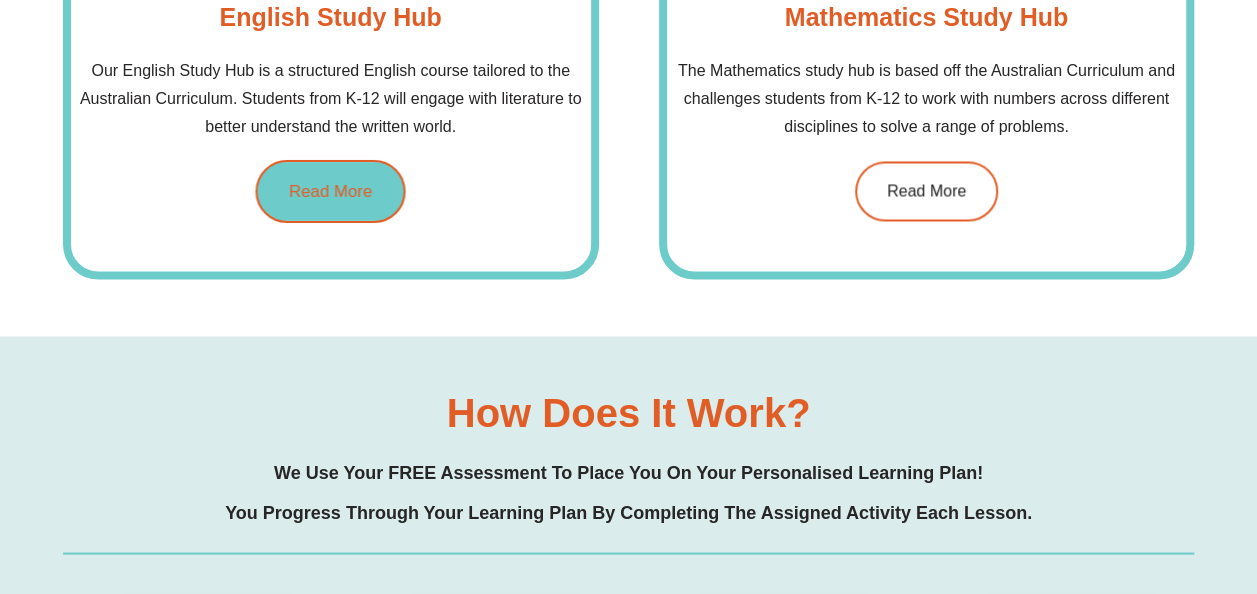 click on "Read More" at bounding box center (330, 191) 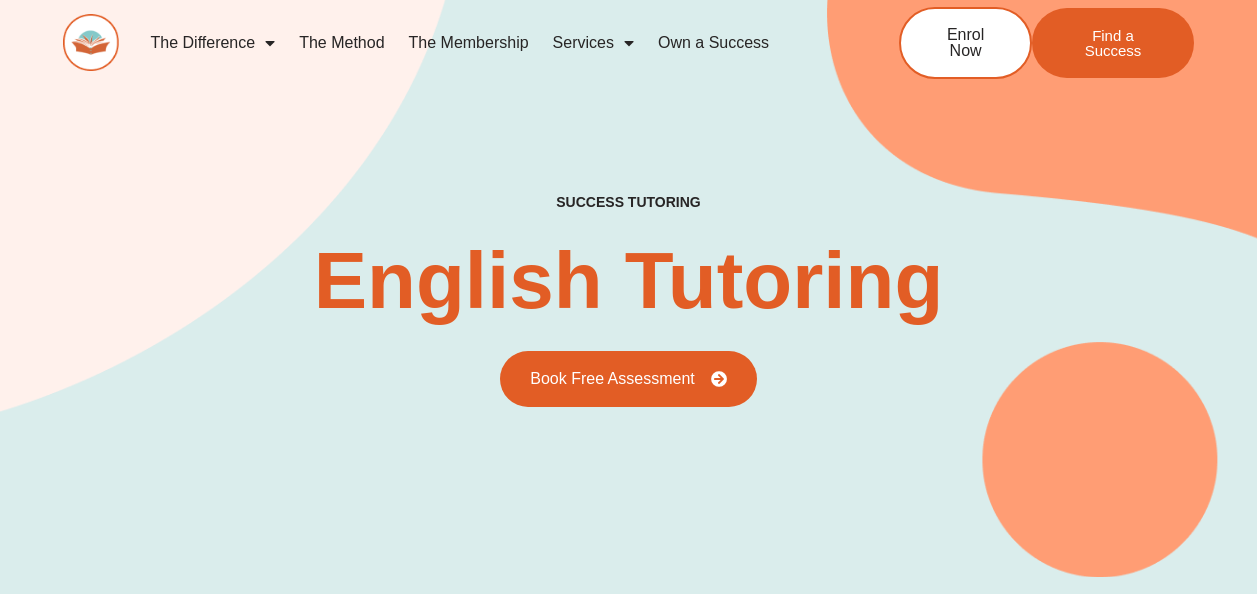 scroll, scrollTop: 0, scrollLeft: 0, axis: both 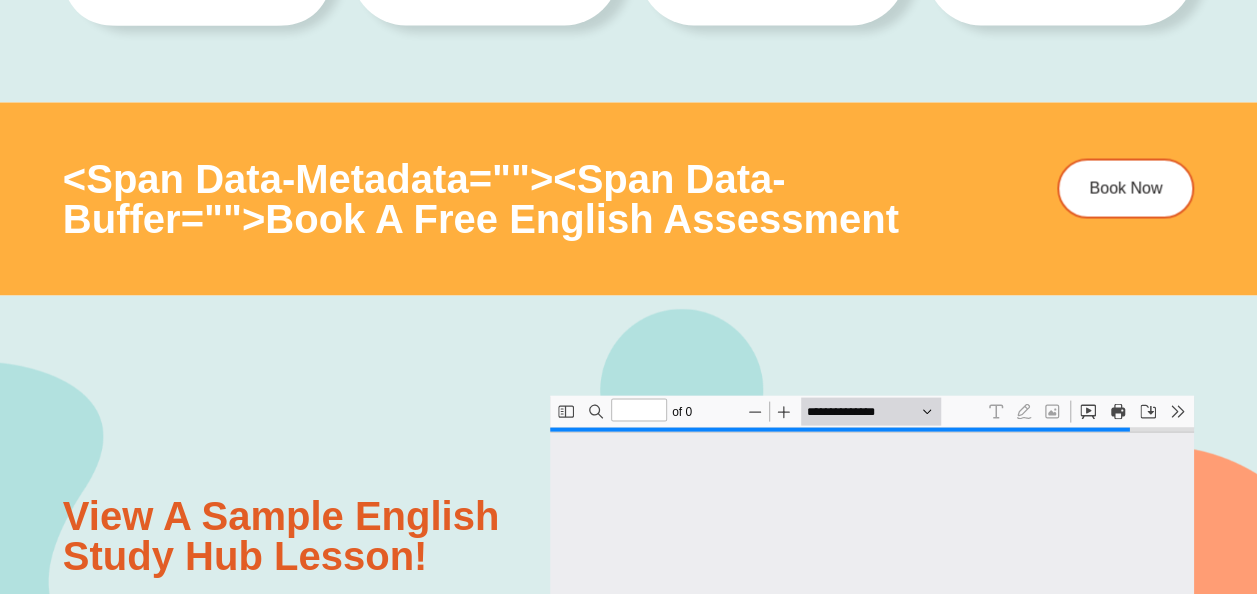 type on "*" 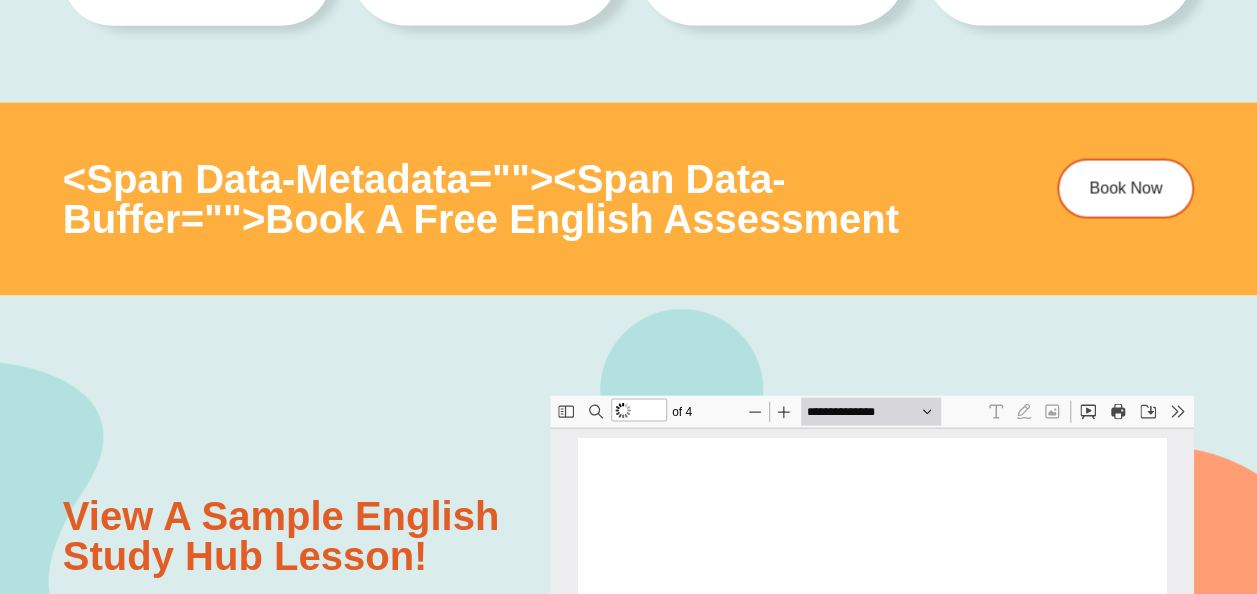 scroll, scrollTop: 10, scrollLeft: 0, axis: vertical 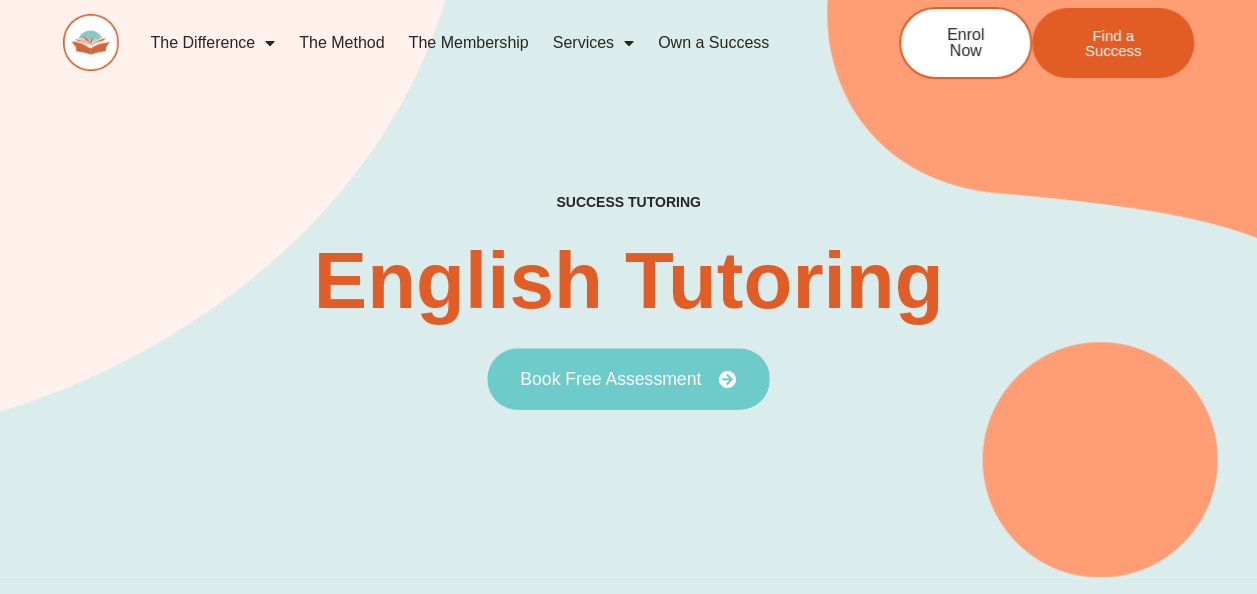 click on "Book Free Assessment" at bounding box center [610, 379] 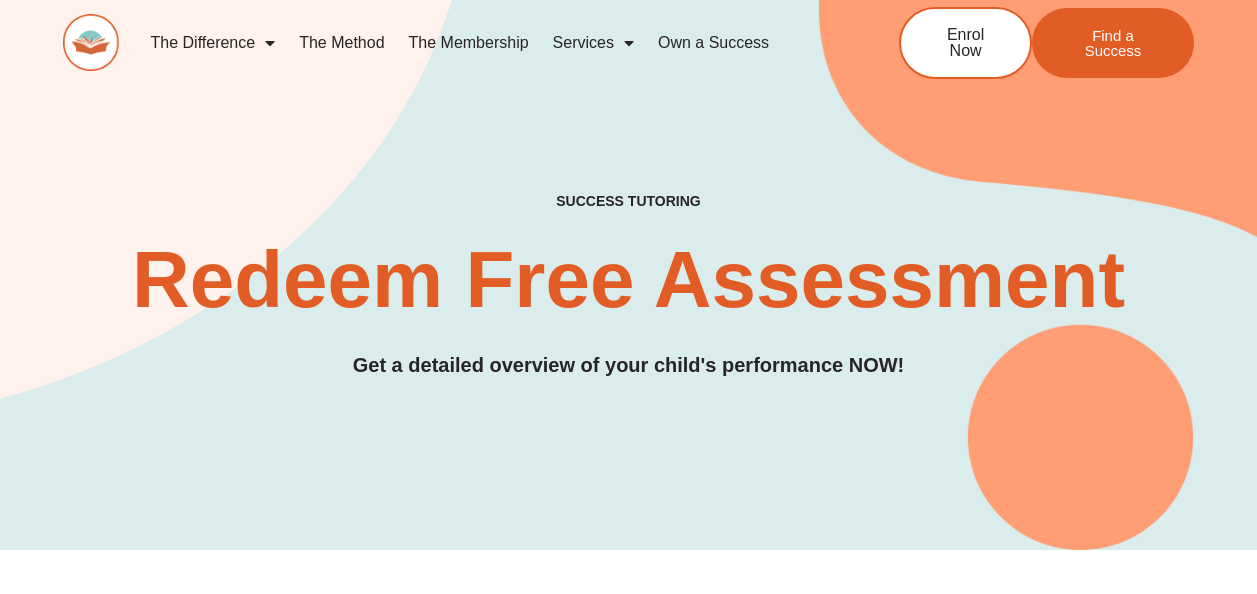 scroll, scrollTop: 0, scrollLeft: 0, axis: both 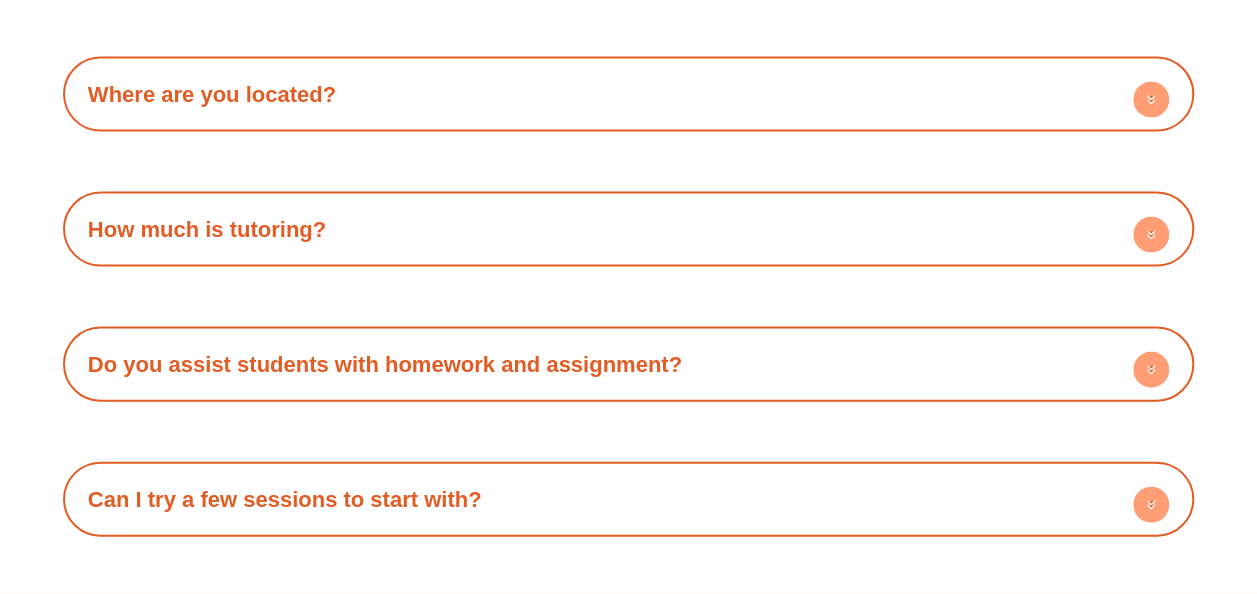 click on "How much is tutoring?" at bounding box center (628, 229) 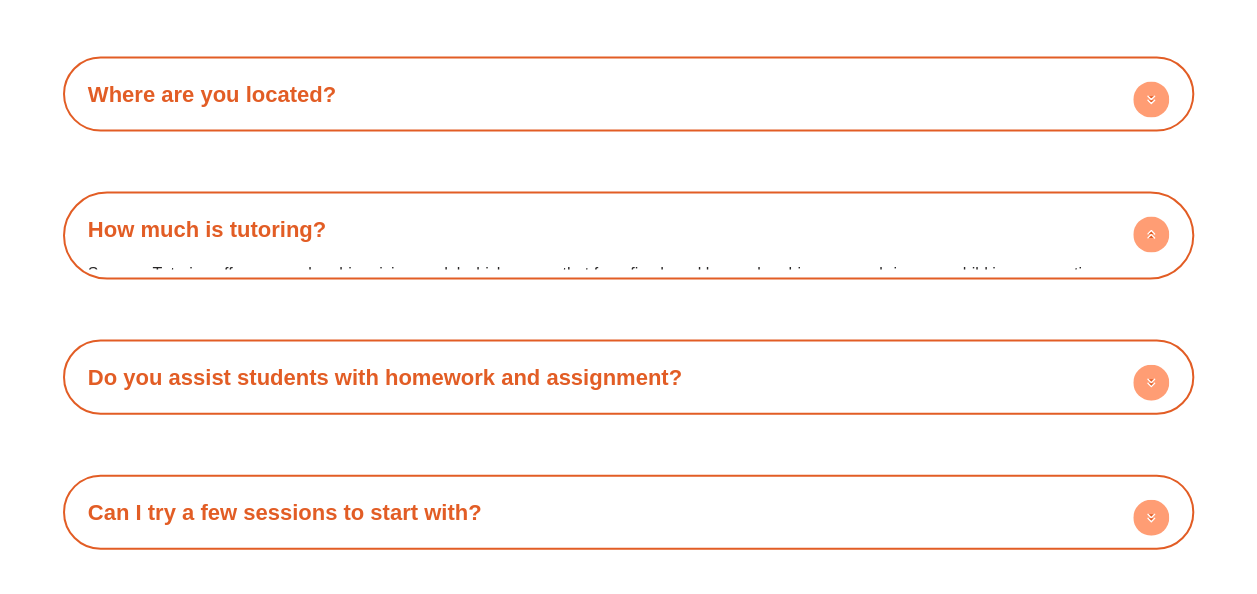 click on "How much is tutoring?" at bounding box center (628, 229) 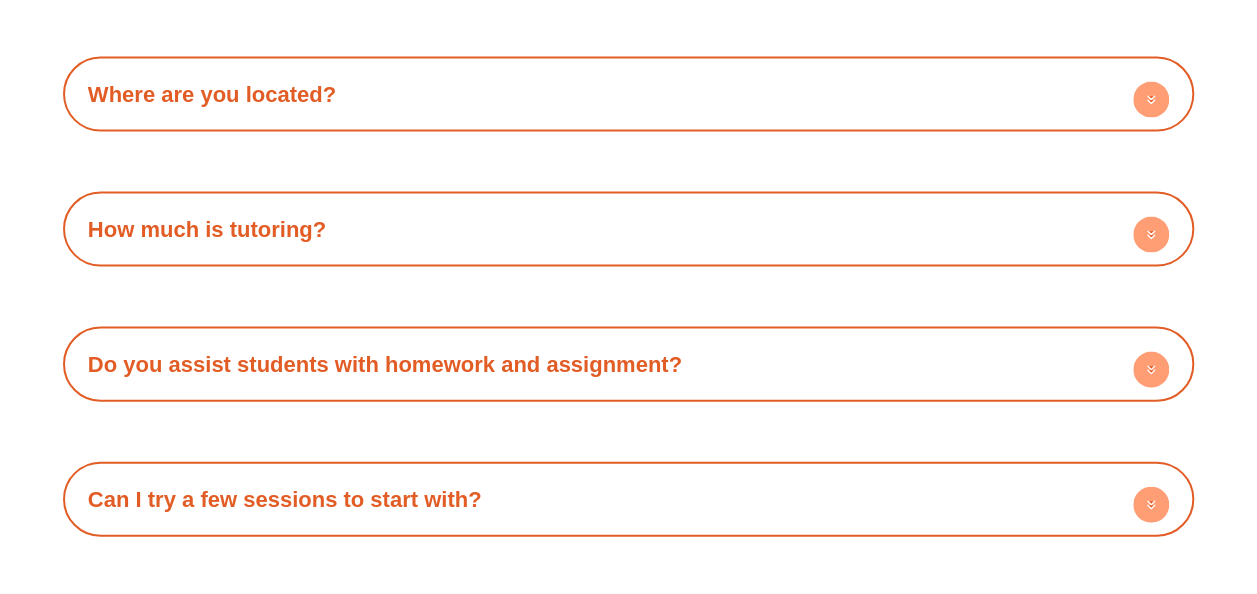 click on "How much is tutoring?" at bounding box center (628, 229) 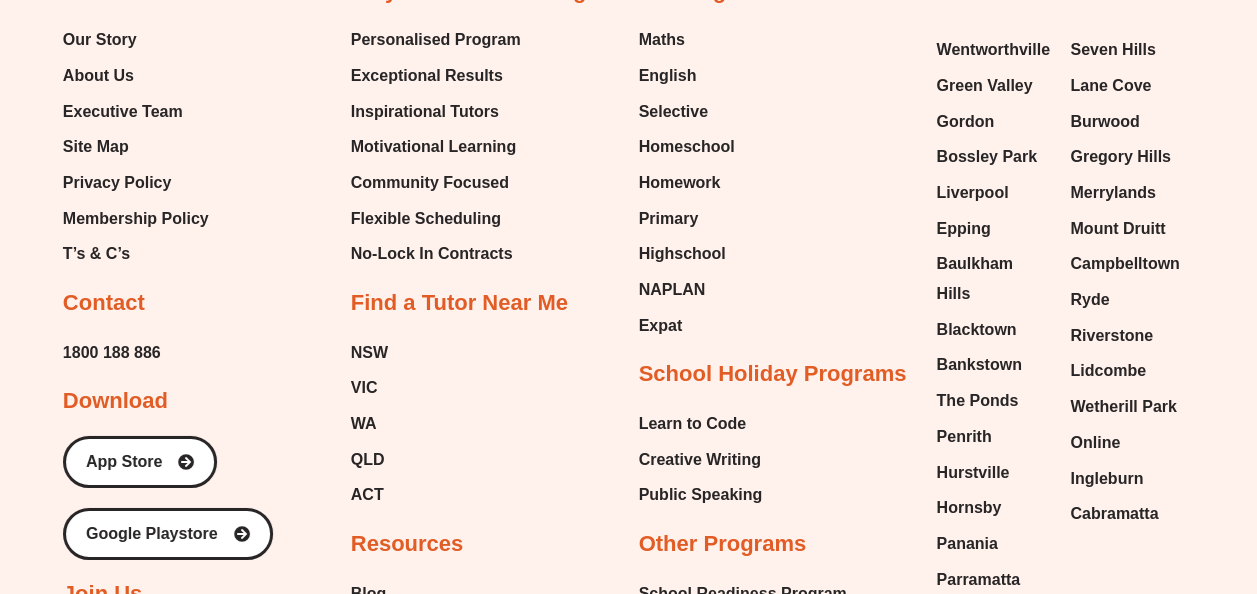 scroll, scrollTop: 6875, scrollLeft: 0, axis: vertical 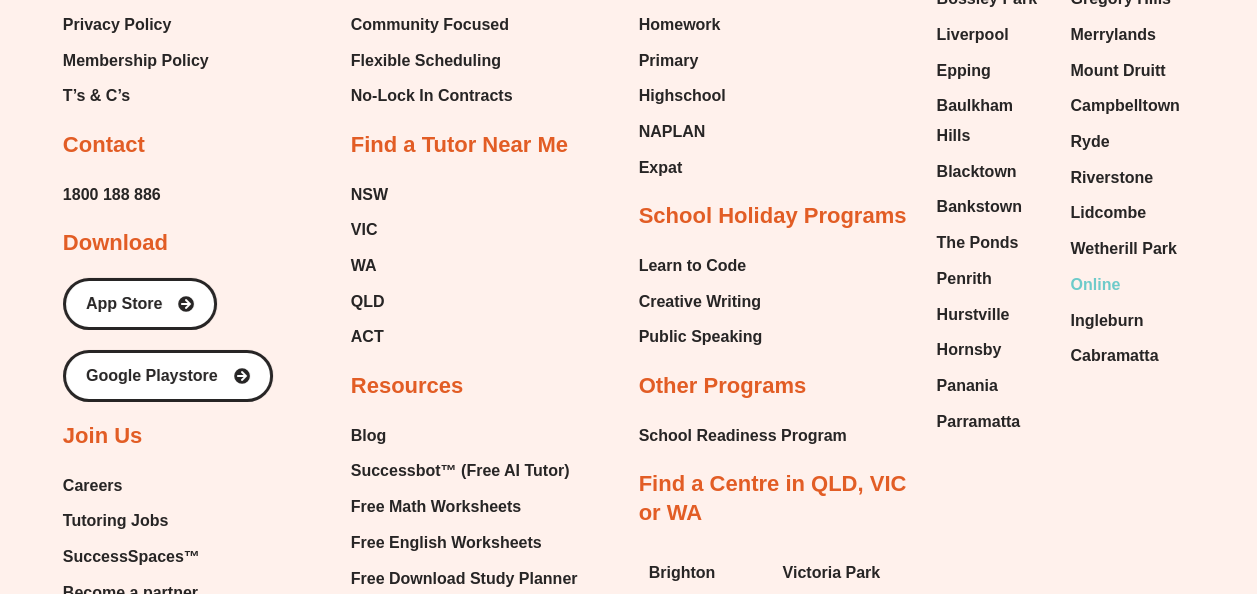 click on "Online" at bounding box center (1095, 285) 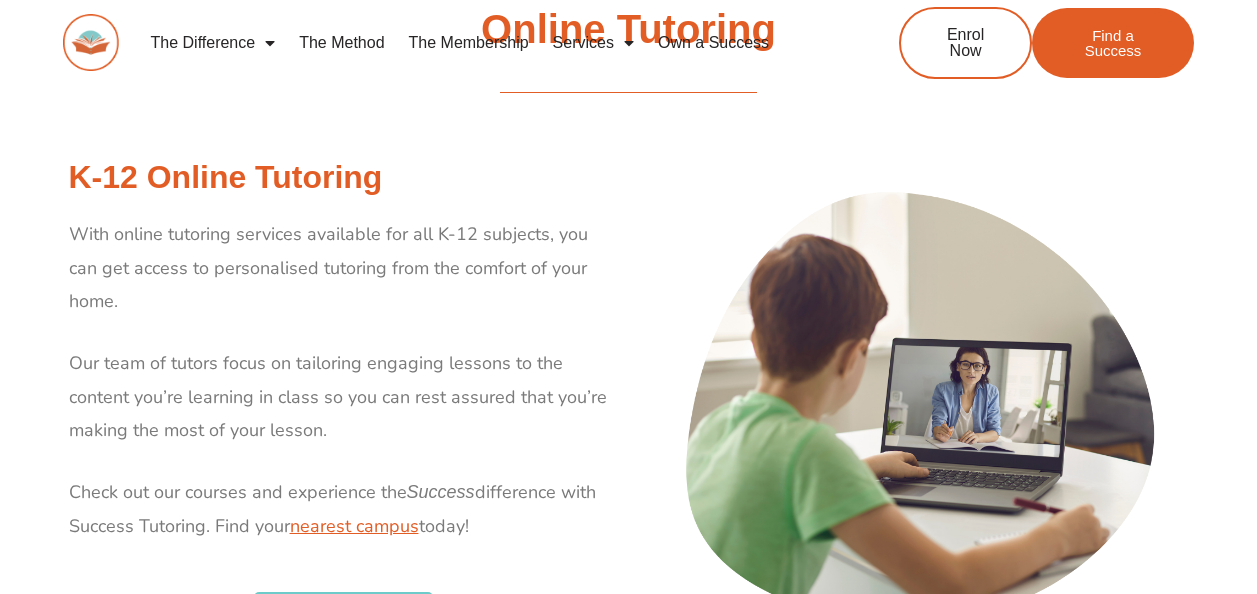 scroll, scrollTop: 0, scrollLeft: 0, axis: both 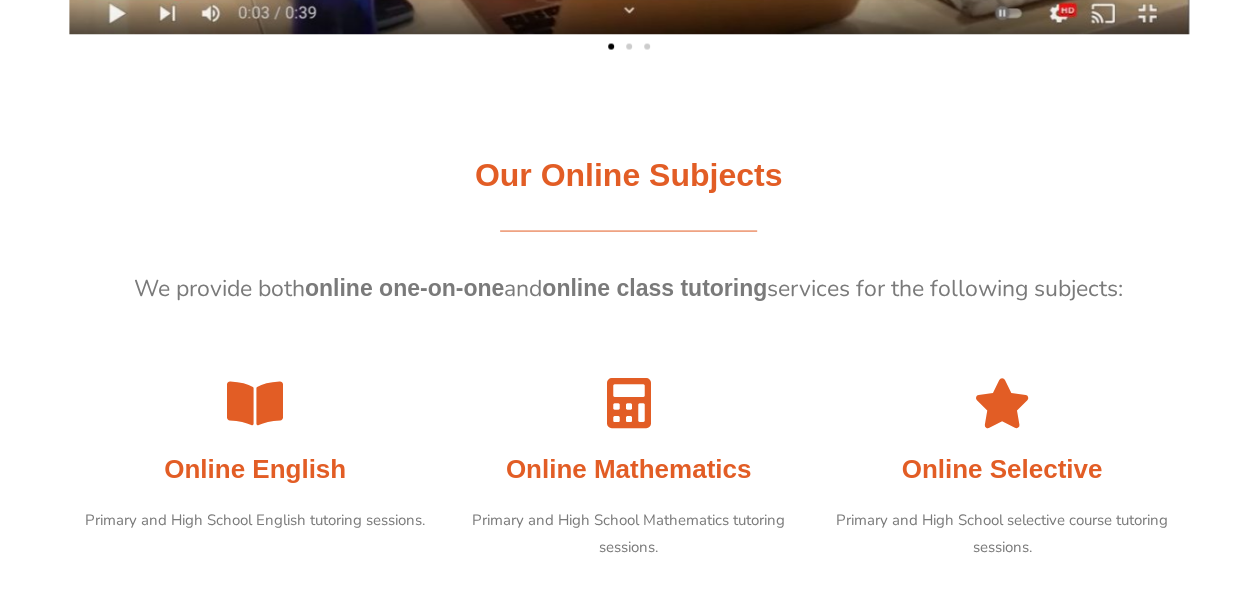 click at bounding box center (255, 403) 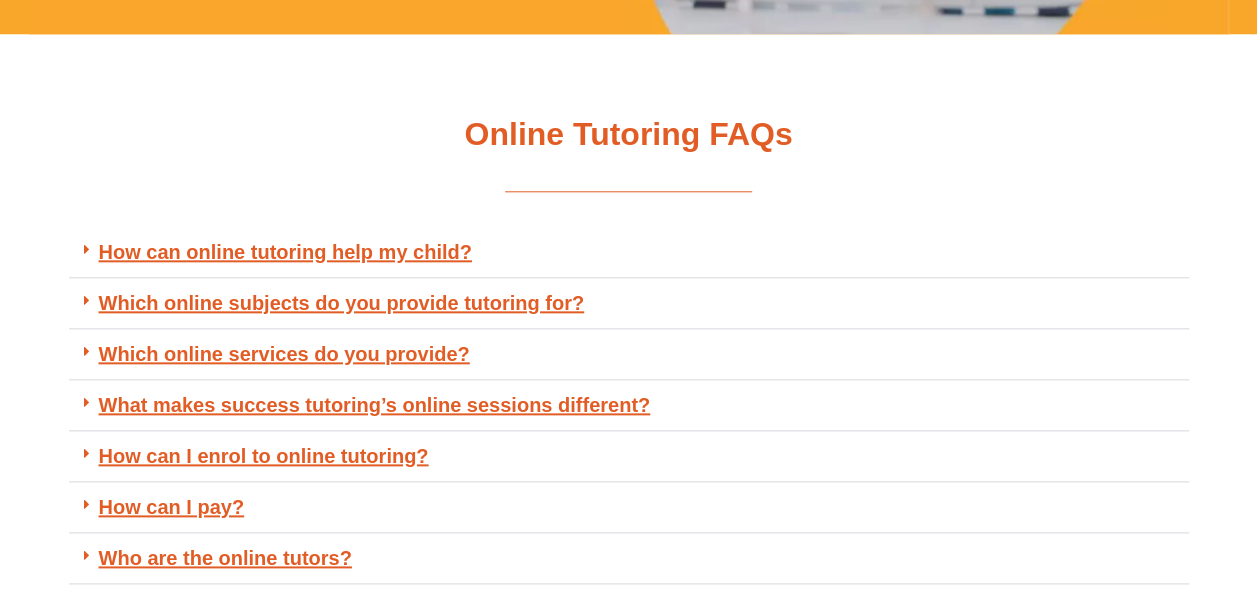 scroll, scrollTop: 4848, scrollLeft: 0, axis: vertical 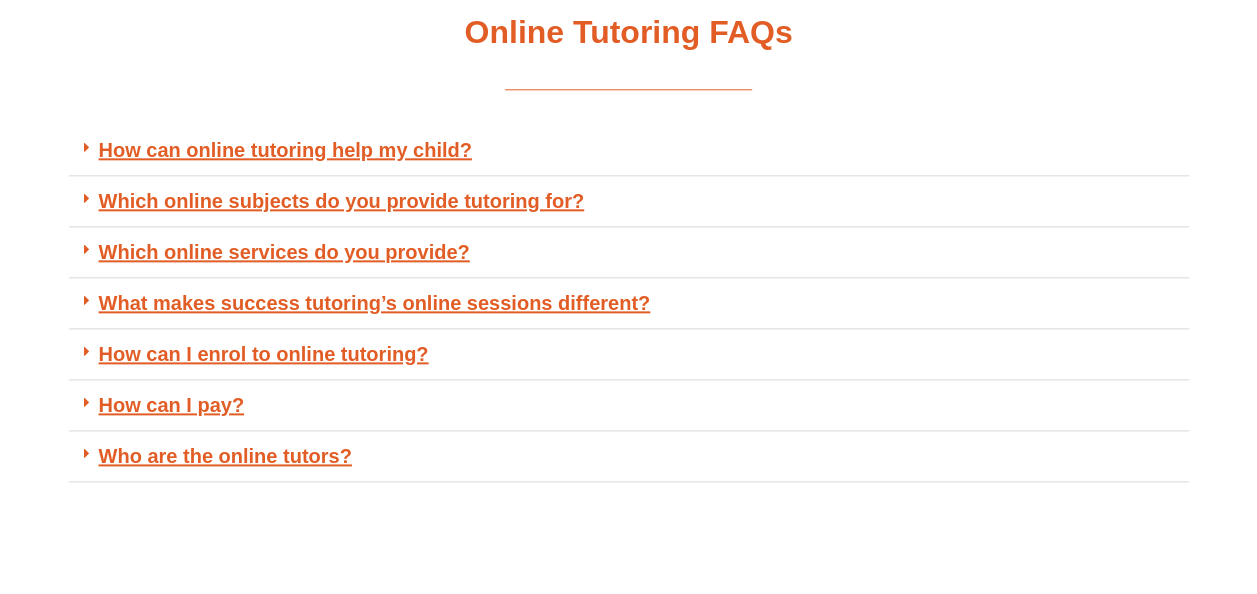 click on "How can I enrol to online tutoring?" at bounding box center [264, 354] 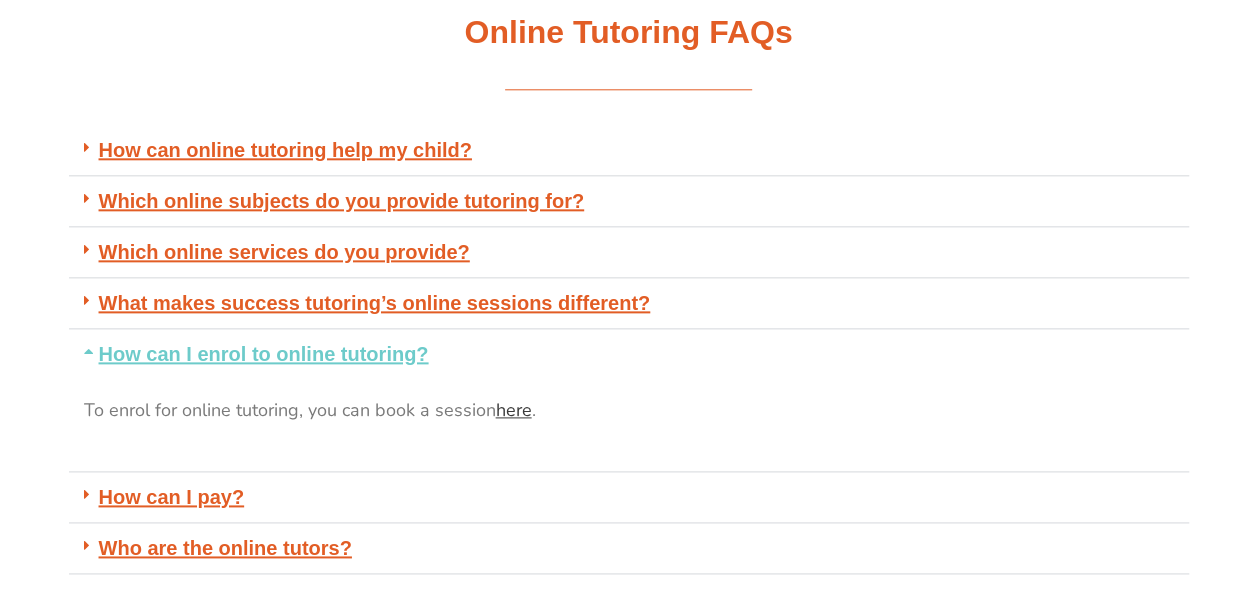 click on "here" at bounding box center (514, 410) 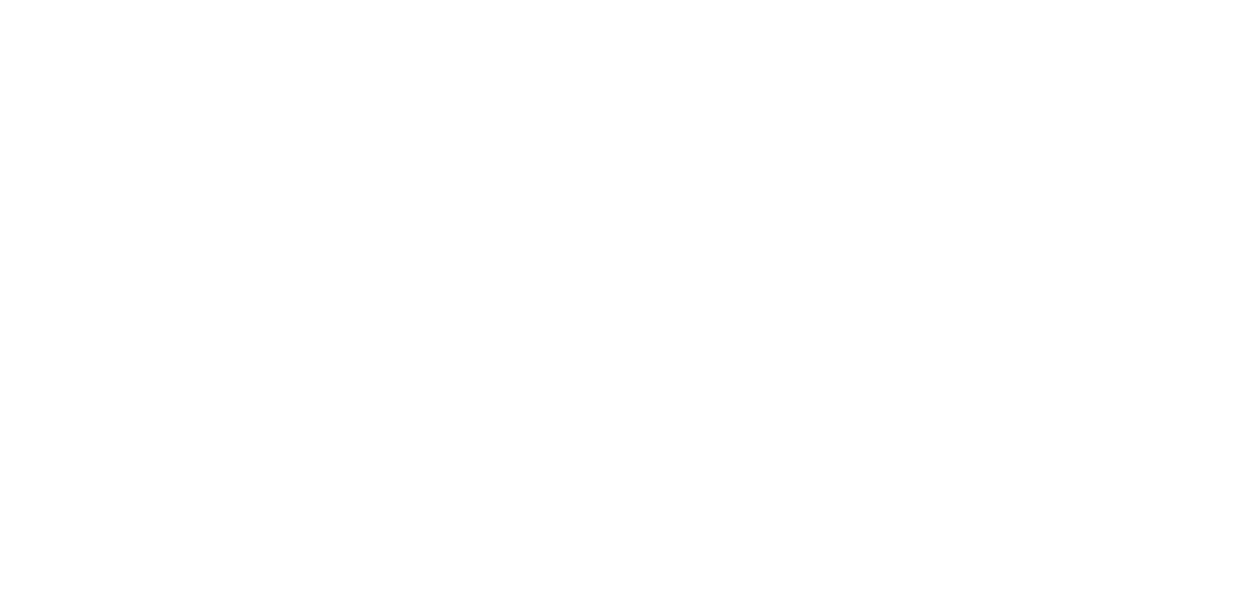 scroll, scrollTop: 0, scrollLeft: 0, axis: both 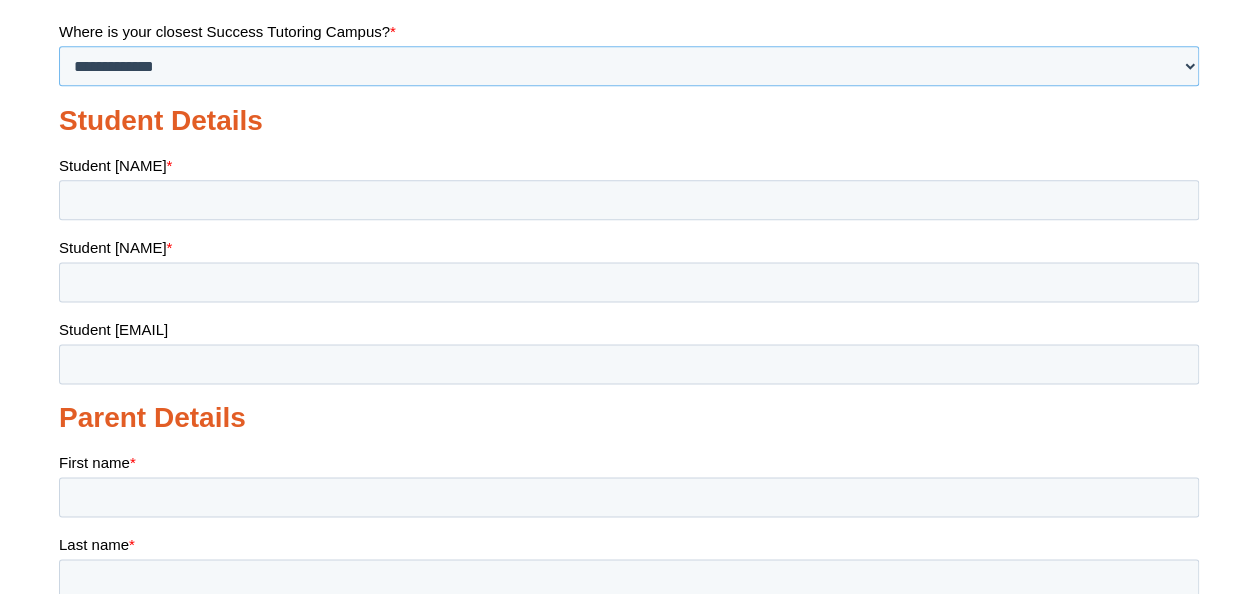 click on "**********" at bounding box center (628, 65) 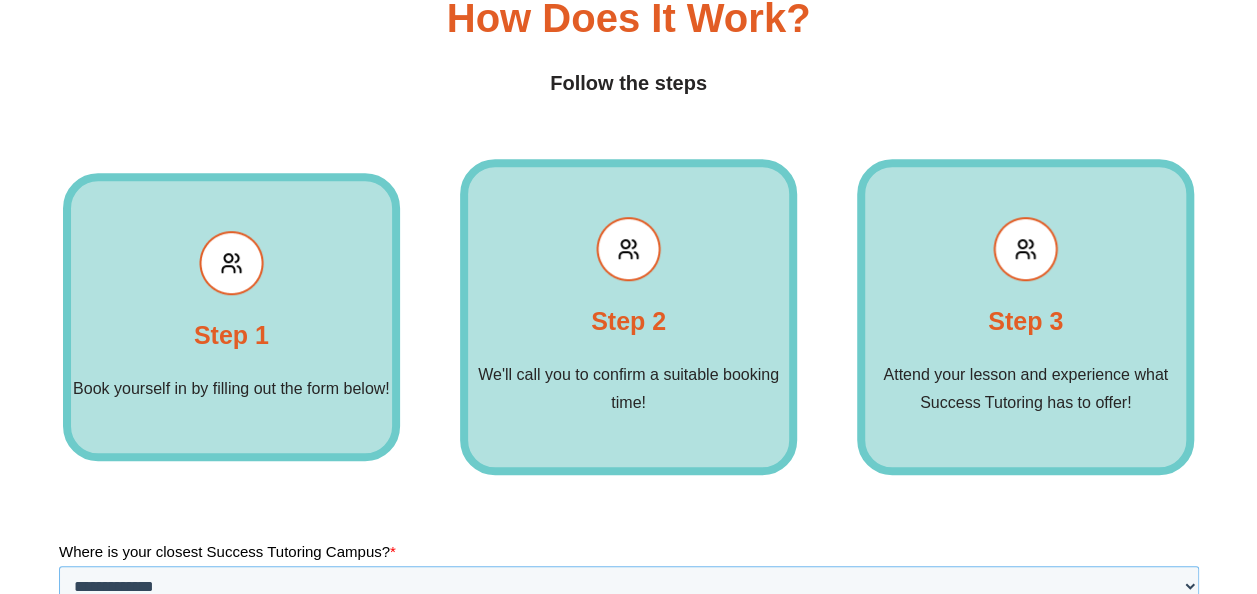 scroll, scrollTop: 0, scrollLeft: 0, axis: both 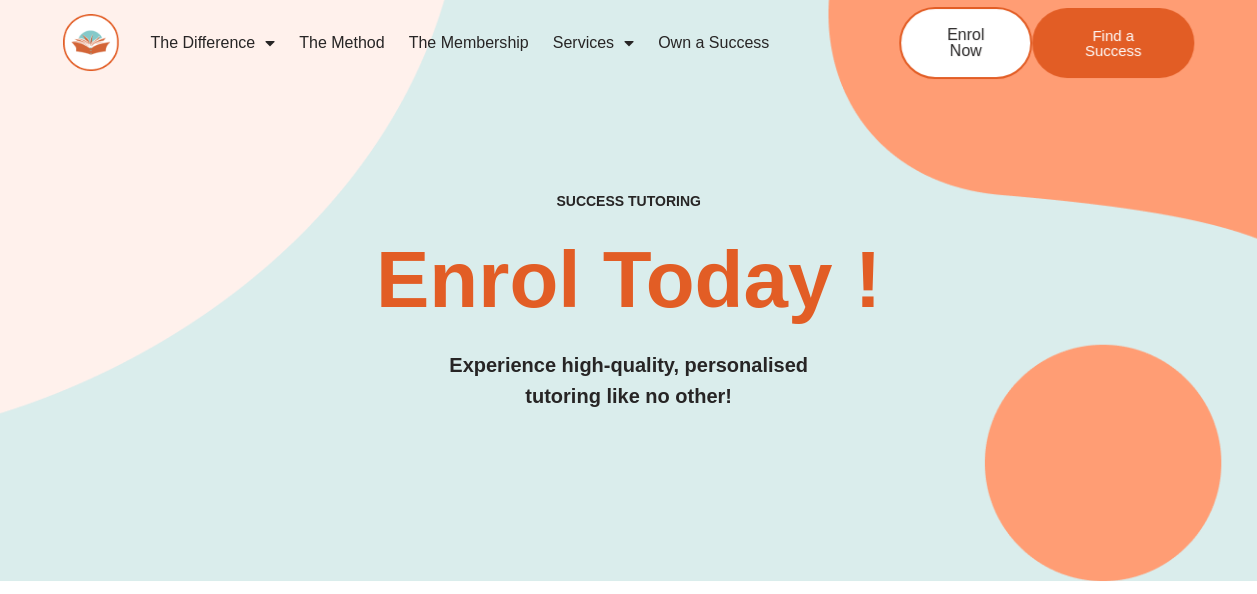 click at bounding box center [91, 42] 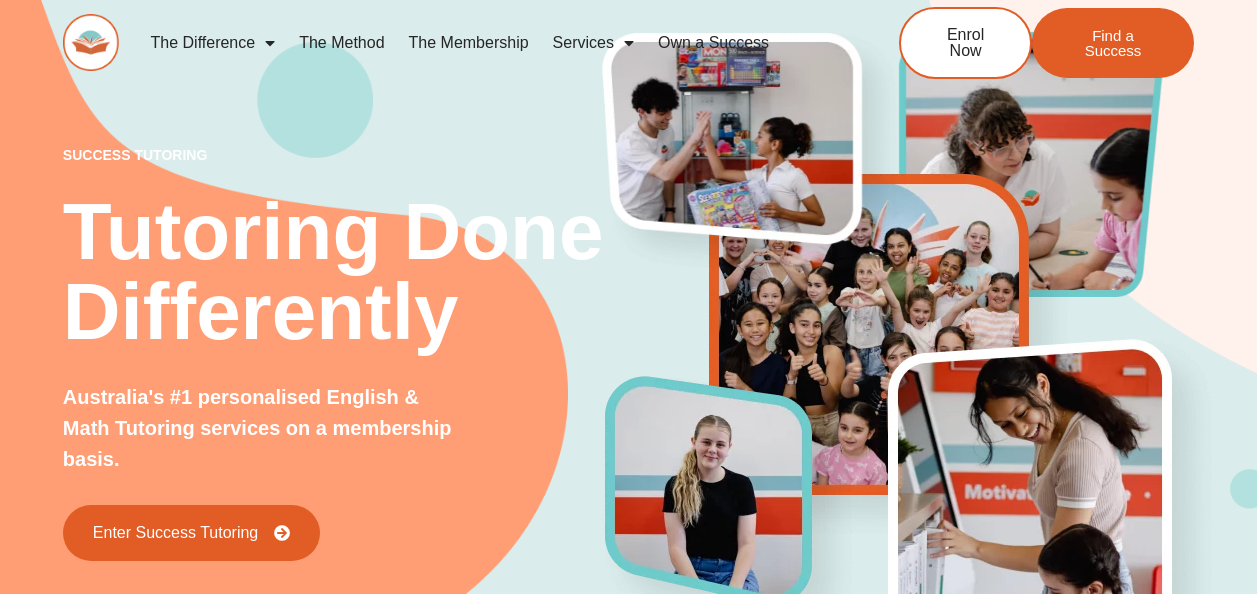 scroll, scrollTop: 0, scrollLeft: 0, axis: both 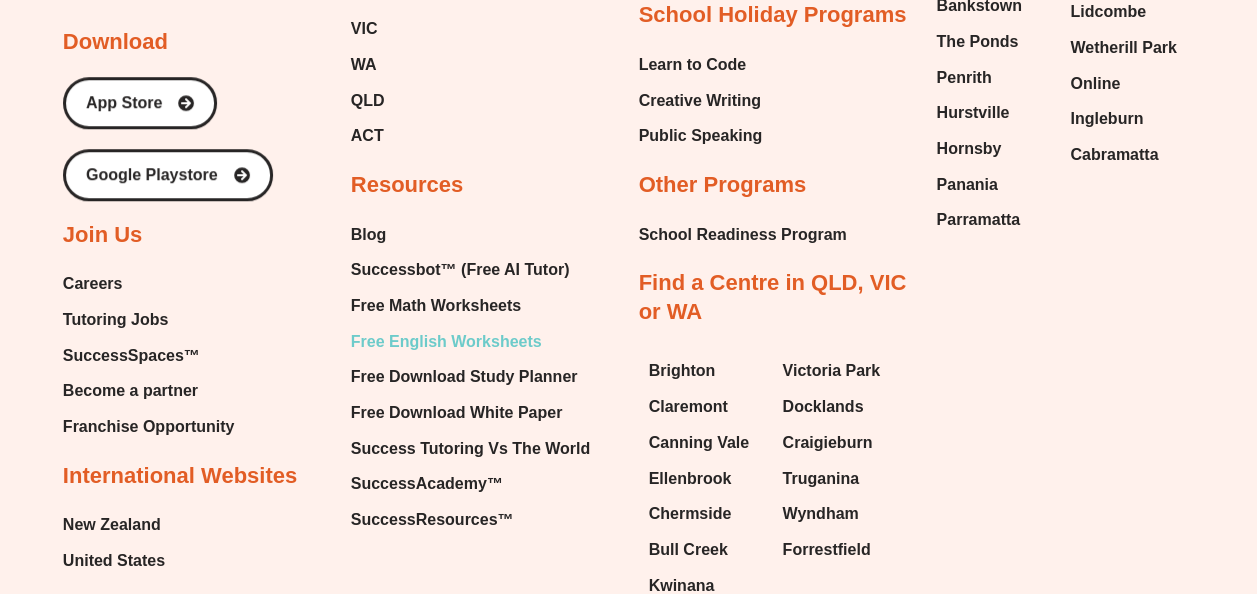 click on "Free English Worksheets" at bounding box center [446, 342] 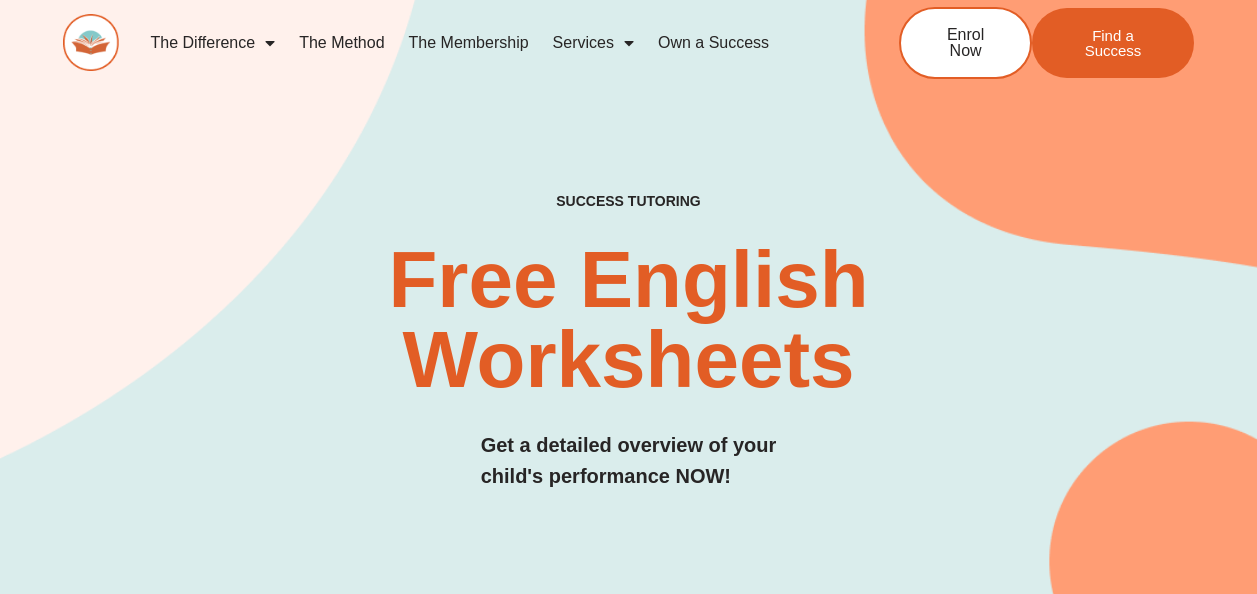scroll, scrollTop: 0, scrollLeft: 0, axis: both 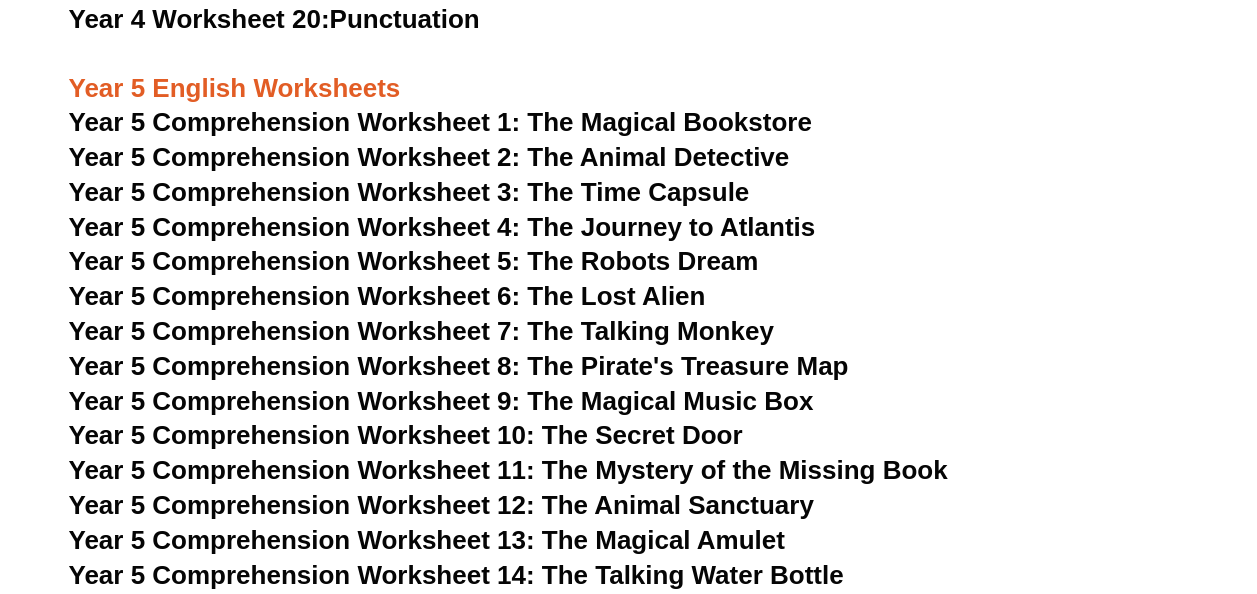 click on "Year 5 Comprehension Worksheet 1: The Magical Bookstore" at bounding box center (440, 122) 